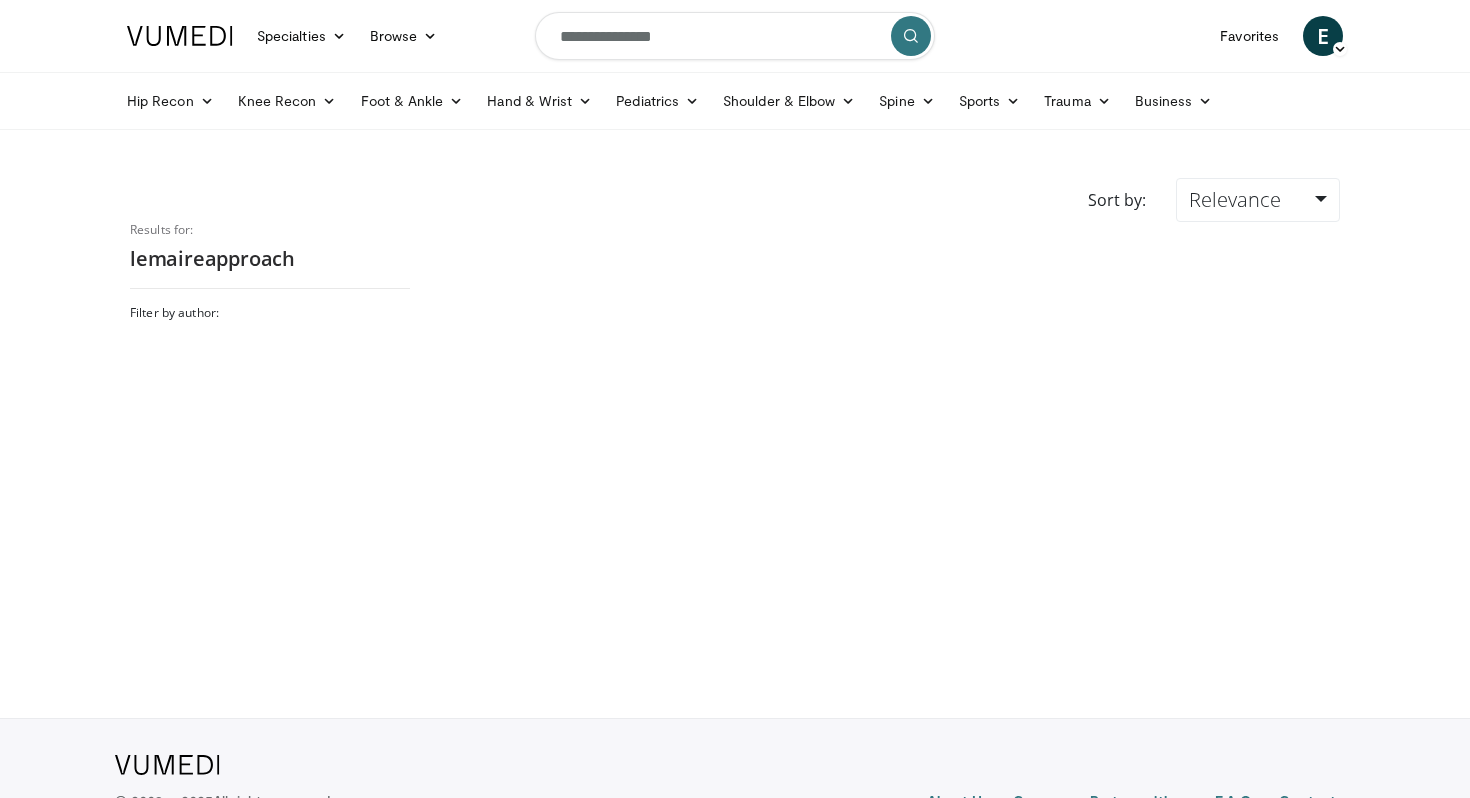 scroll, scrollTop: 0, scrollLeft: 0, axis: both 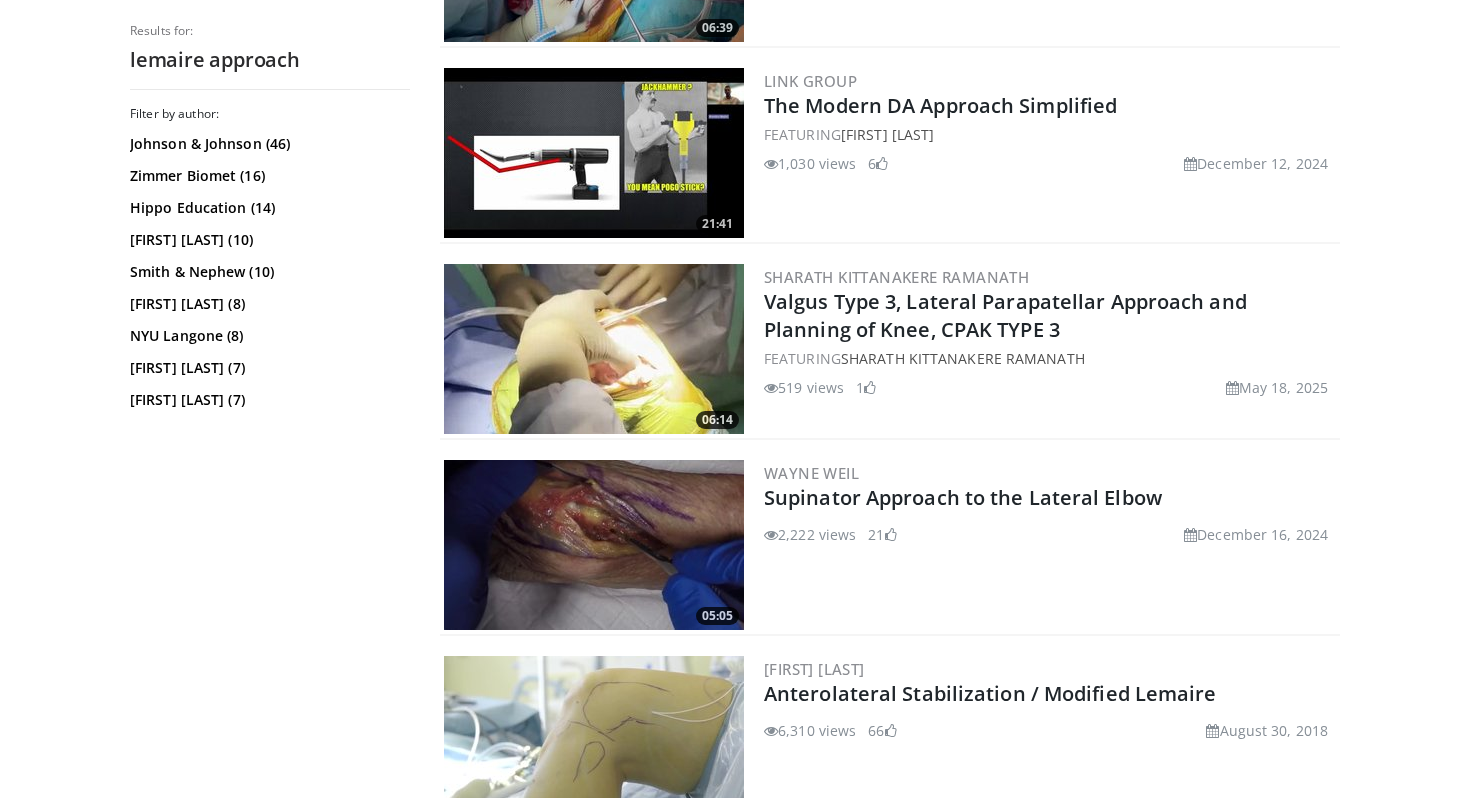 click at bounding box center [594, 741] 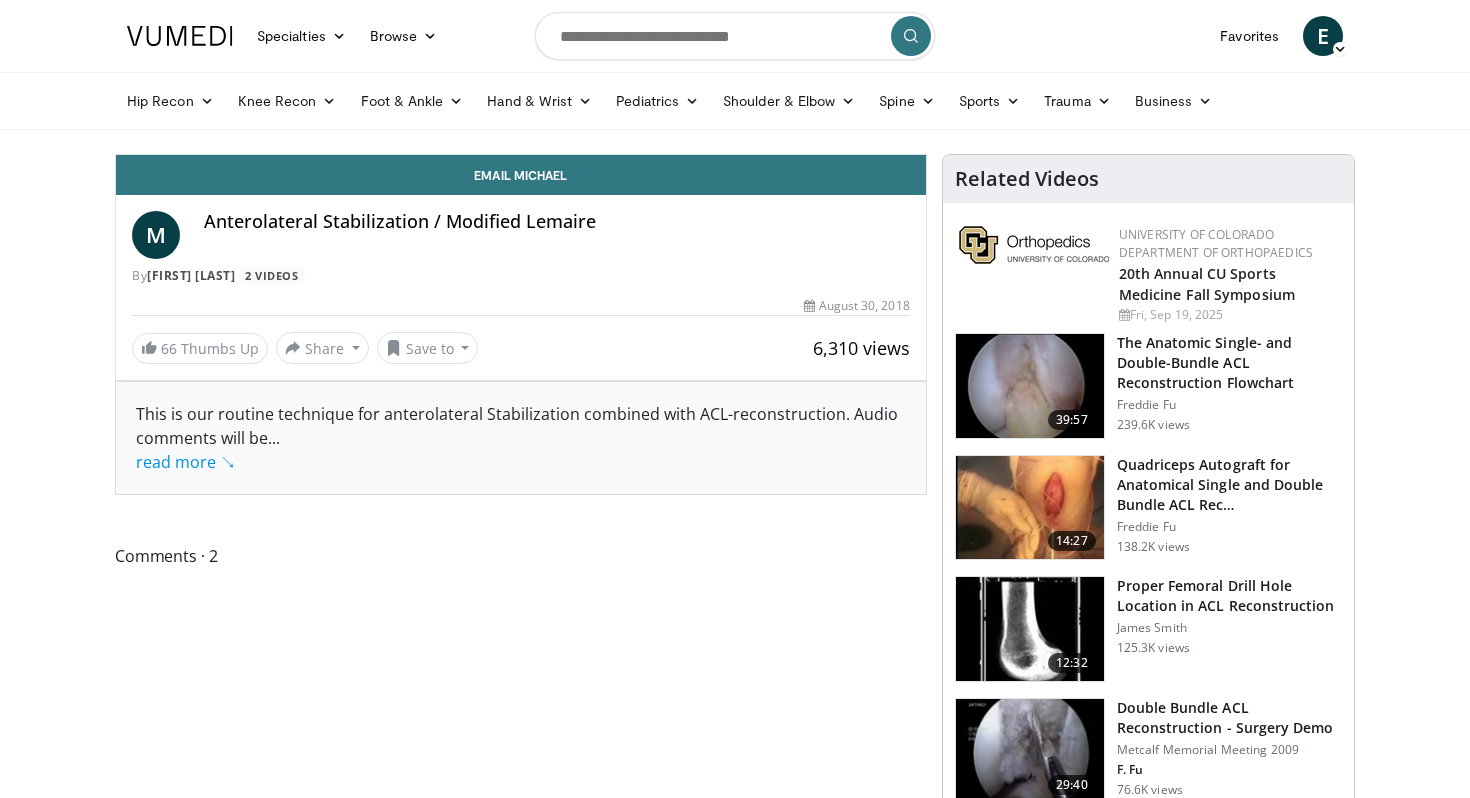 scroll, scrollTop: 0, scrollLeft: 0, axis: both 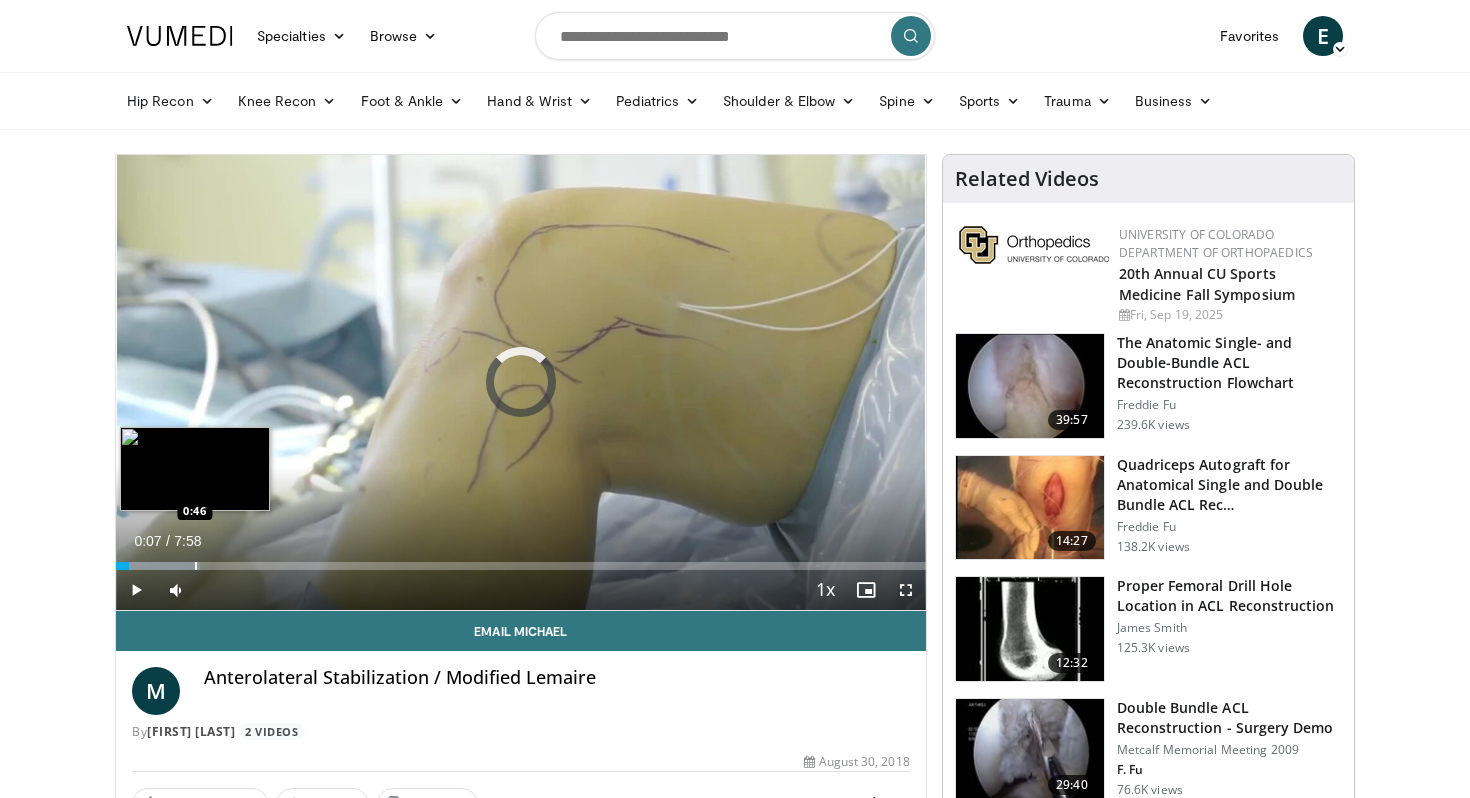 click at bounding box center [196, 566] 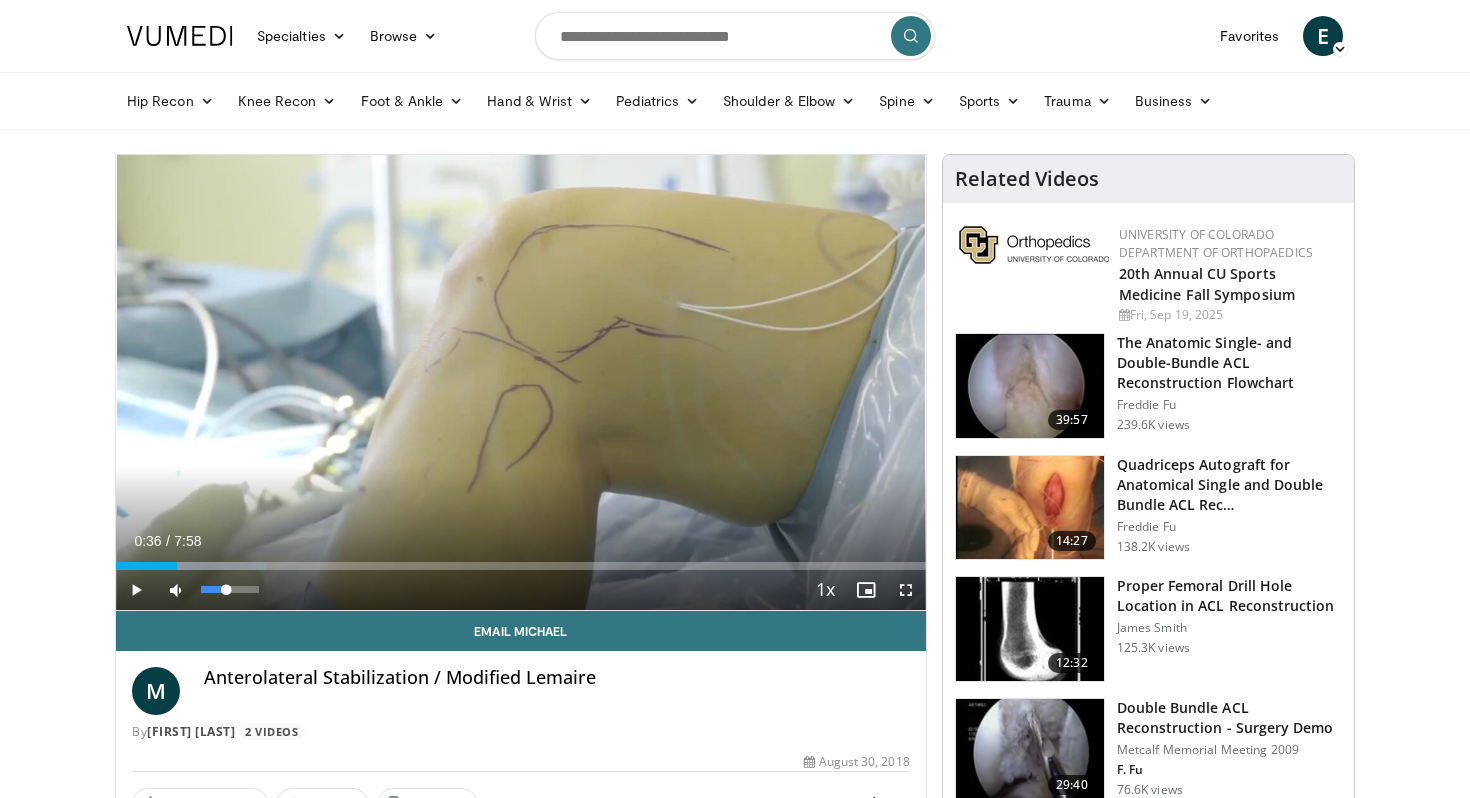 drag, startPoint x: 224, startPoint y: 565, endPoint x: 176, endPoint y: 575, distance: 49.0306 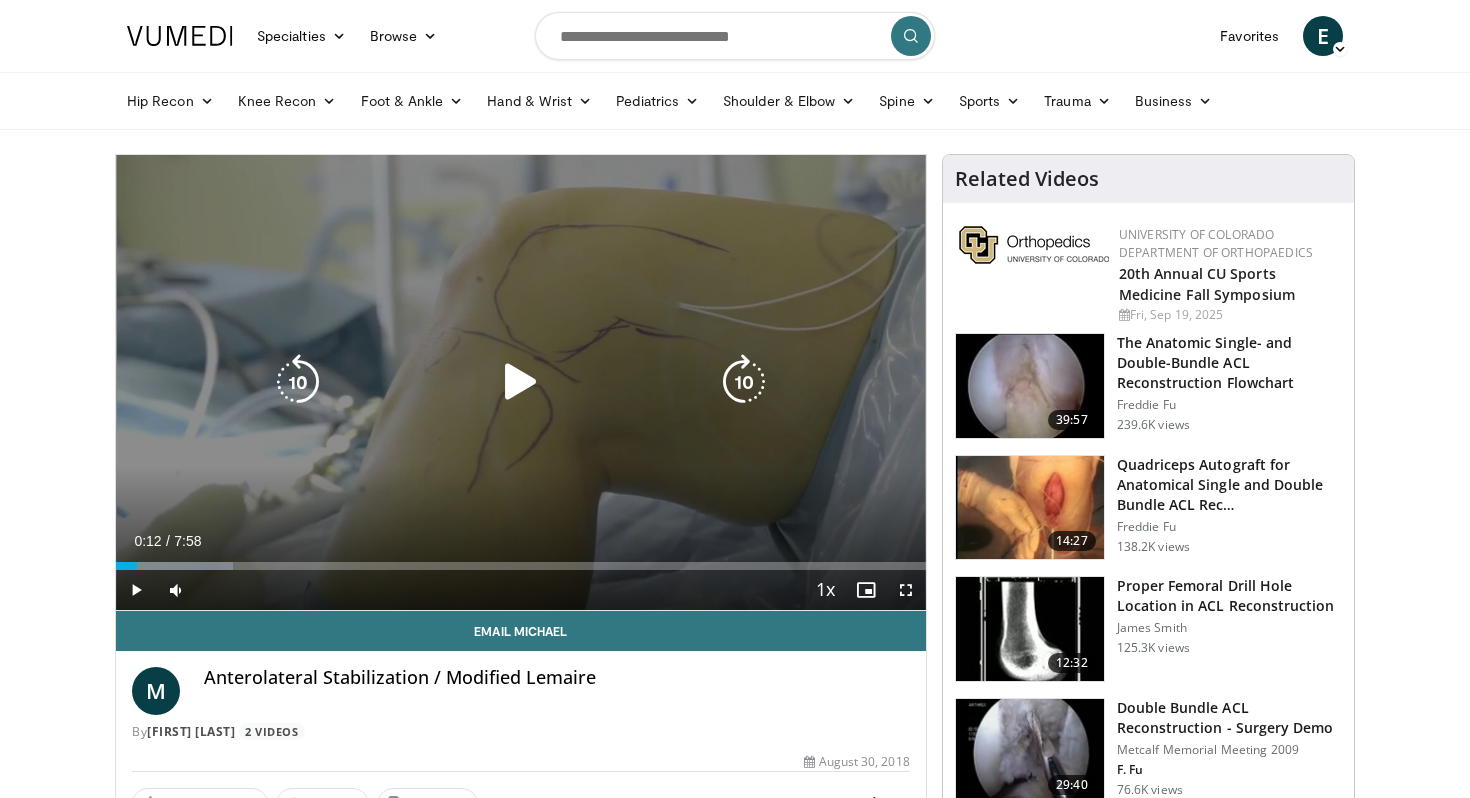 drag, startPoint x: 515, startPoint y: 564, endPoint x: 137, endPoint y: 528, distance: 379.71042 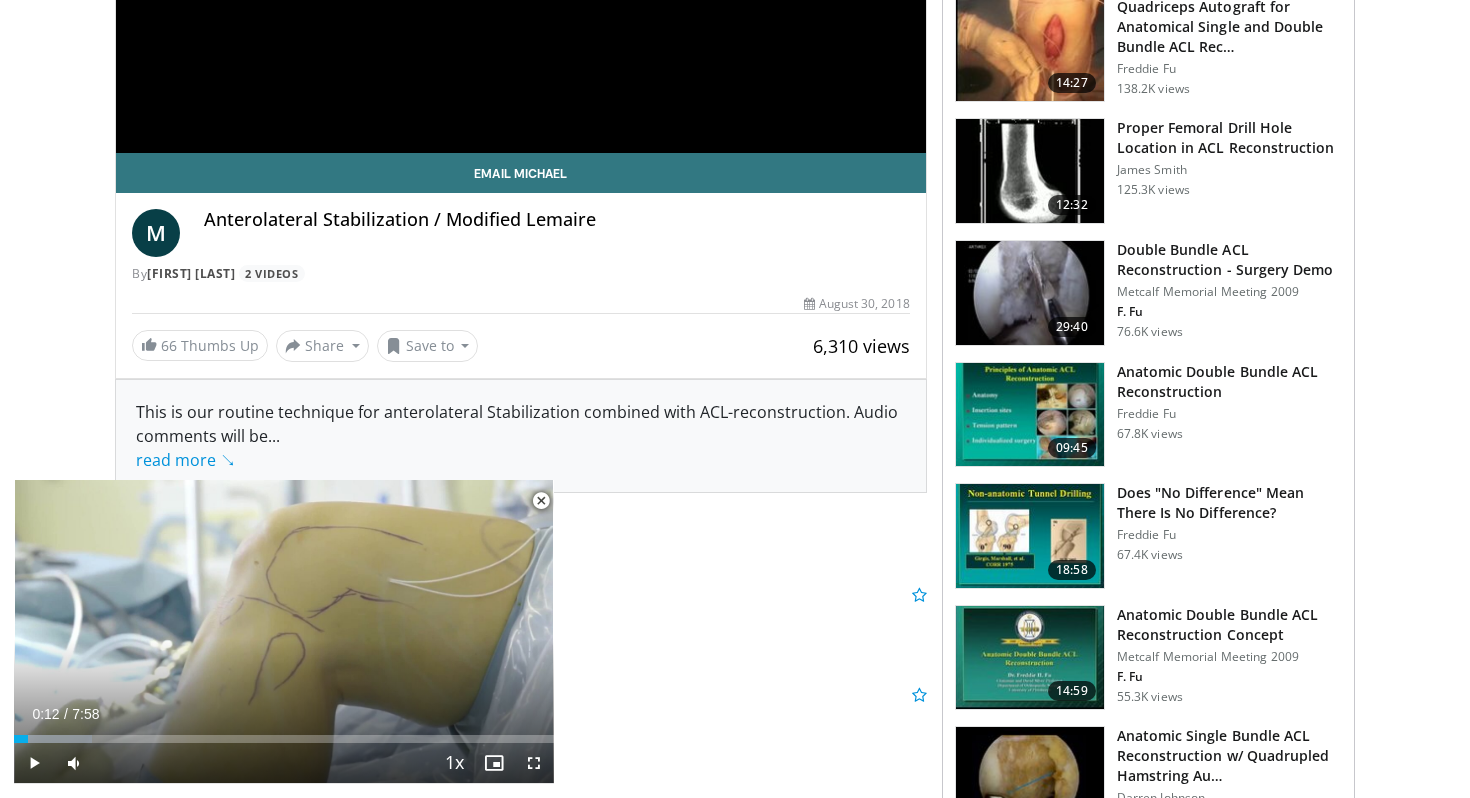 scroll, scrollTop: 463, scrollLeft: 0, axis: vertical 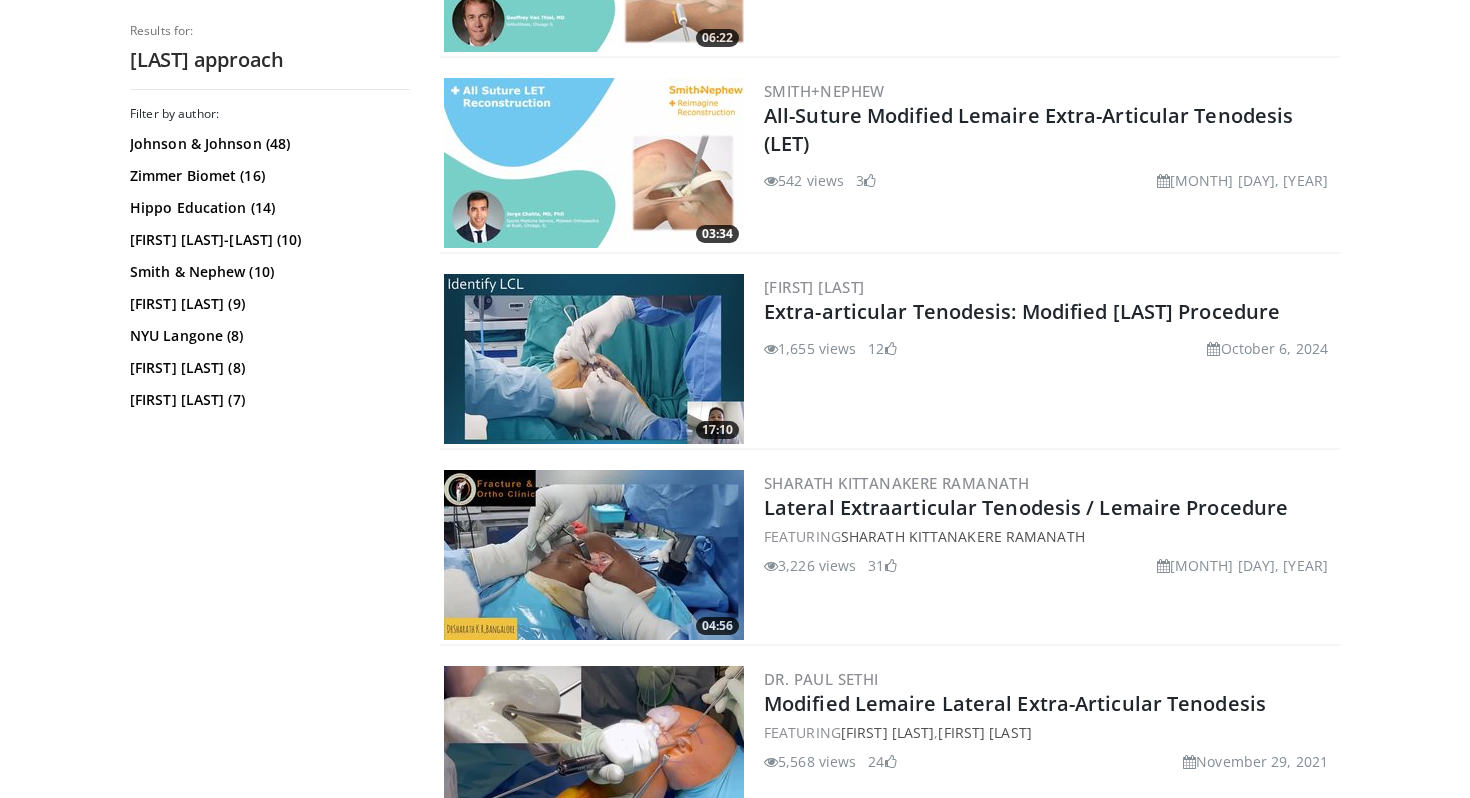 click at bounding box center [594, 359] 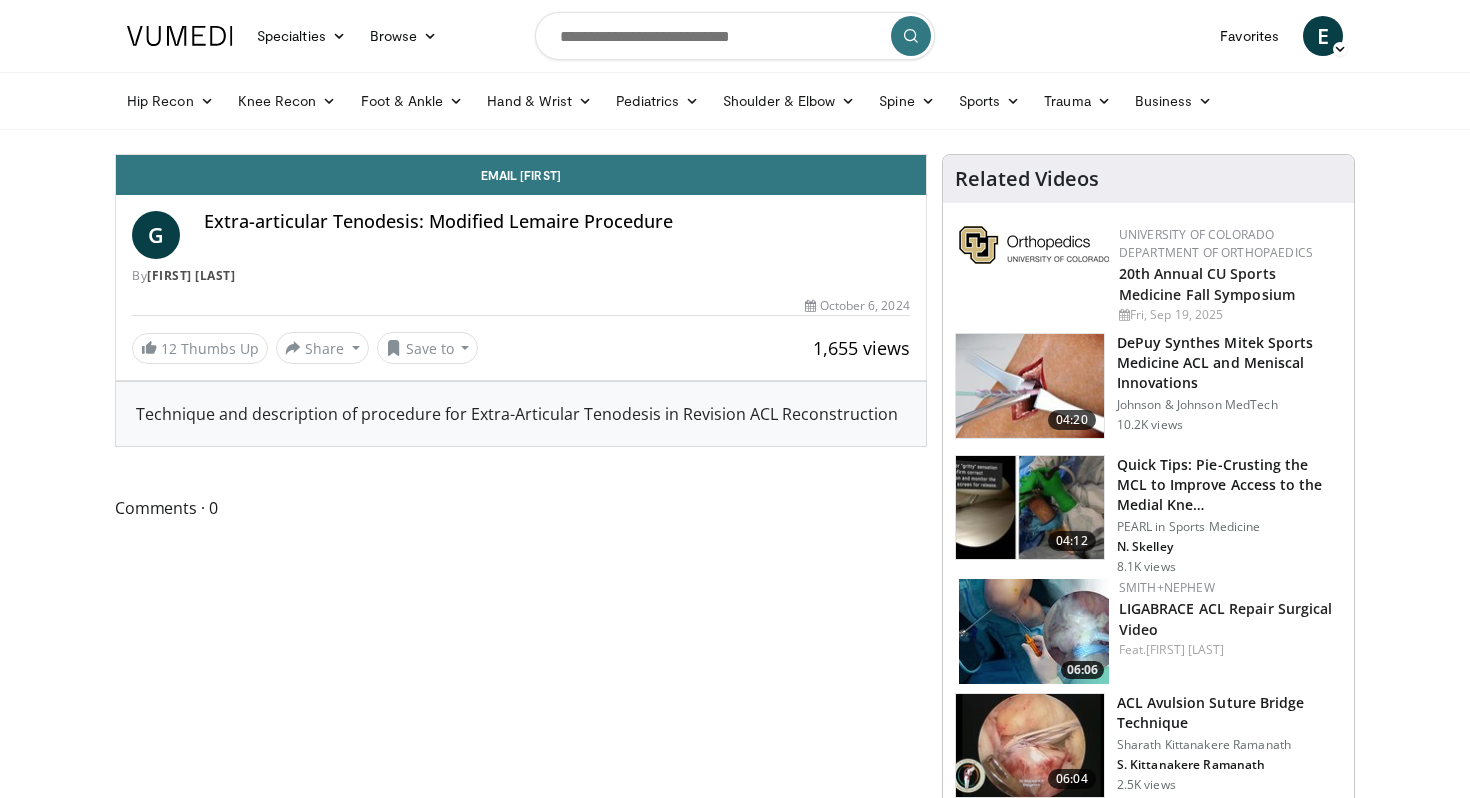 scroll, scrollTop: 0, scrollLeft: 0, axis: both 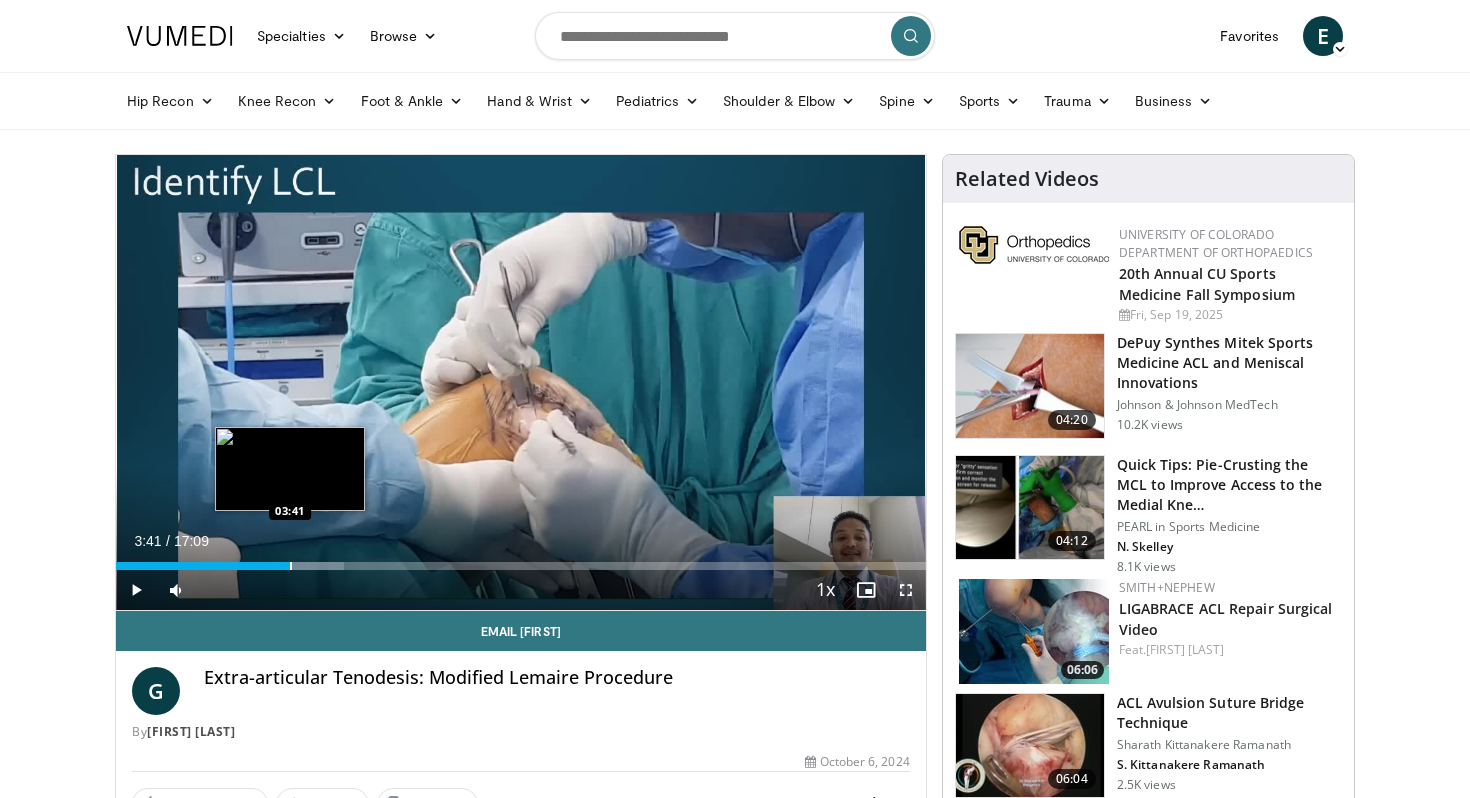 drag, startPoint x: 122, startPoint y: 564, endPoint x: 289, endPoint y: 562, distance: 167.01198 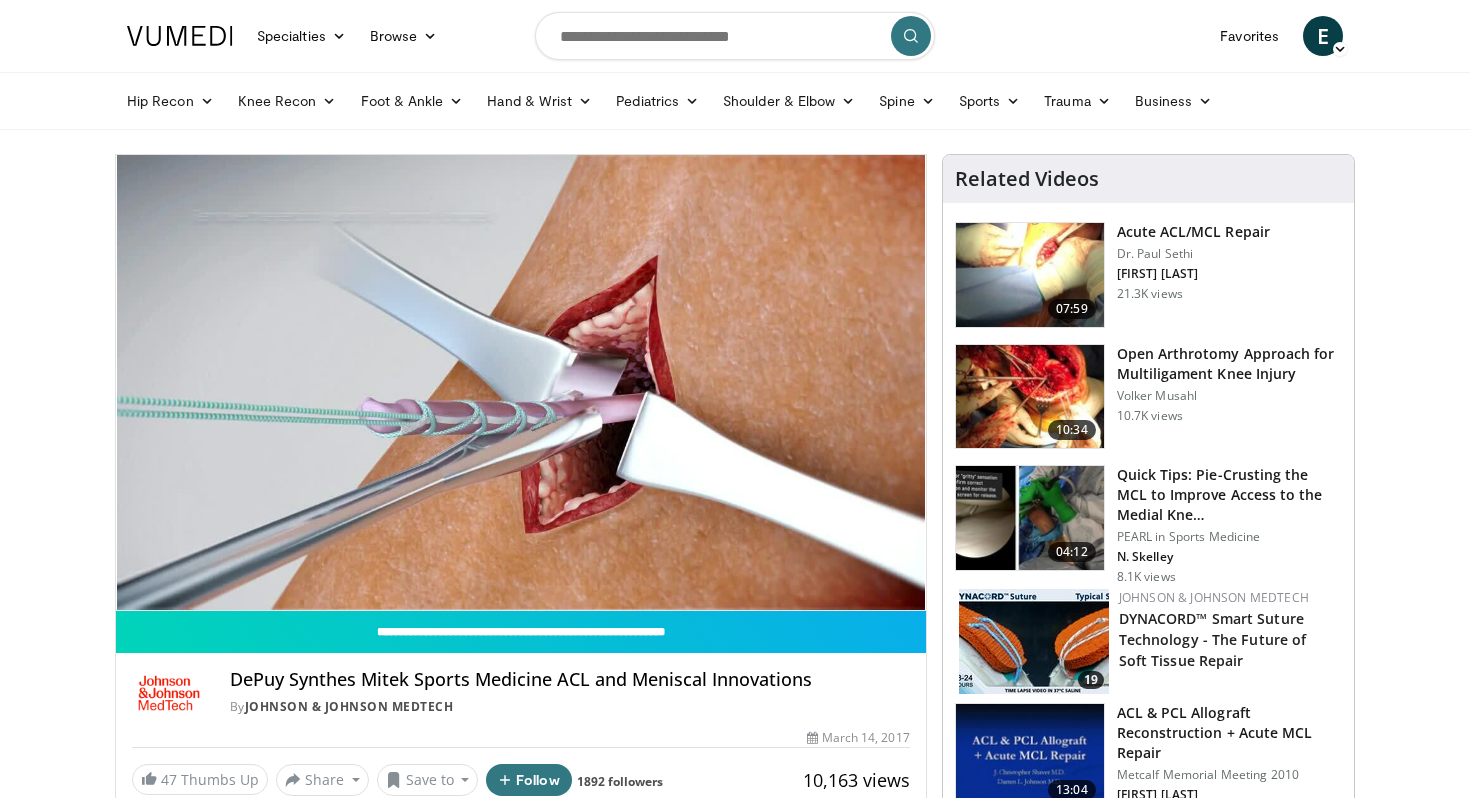 scroll, scrollTop: 0, scrollLeft: 0, axis: both 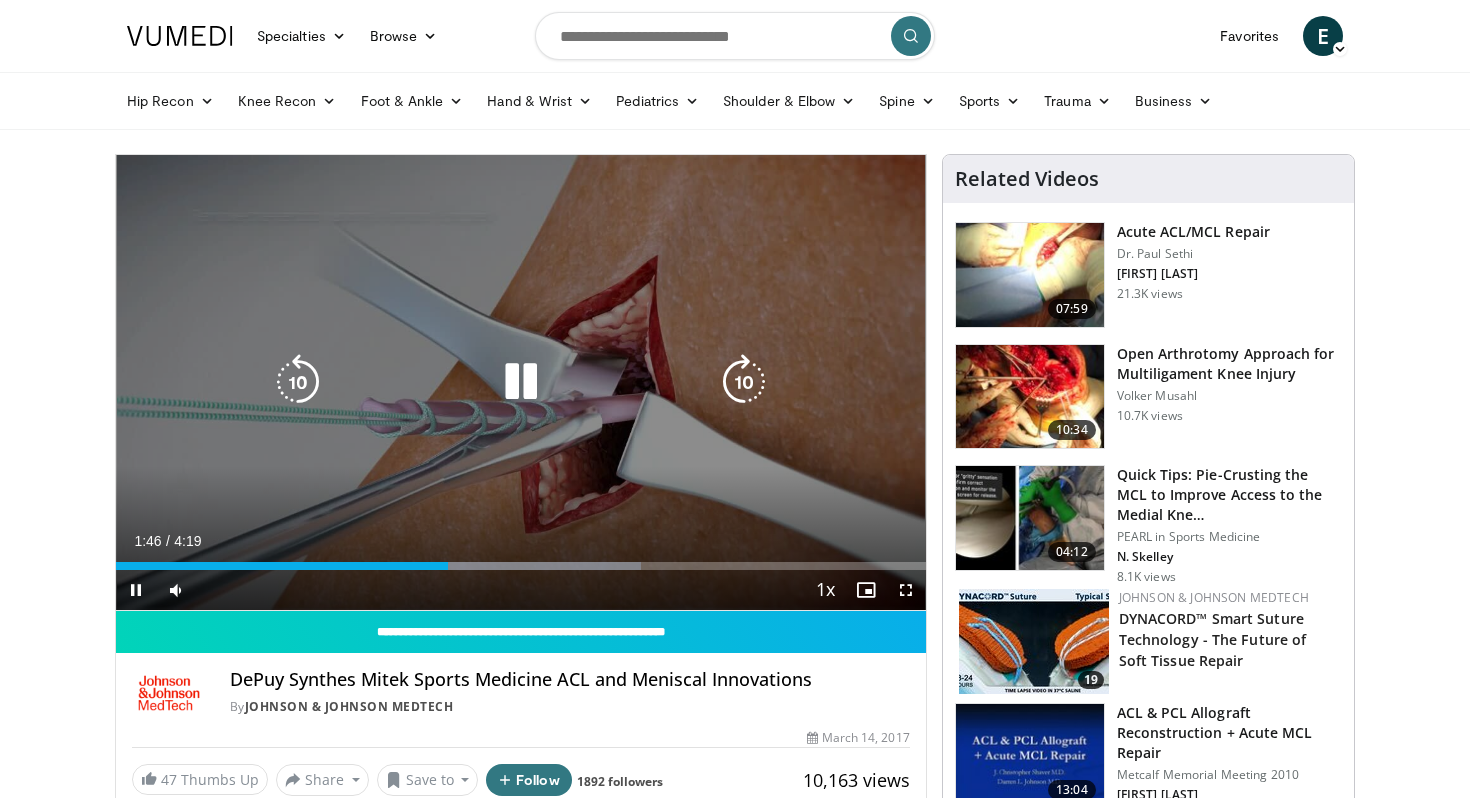 click on "10 seconds
Tap to unmute" at bounding box center [521, 382] 